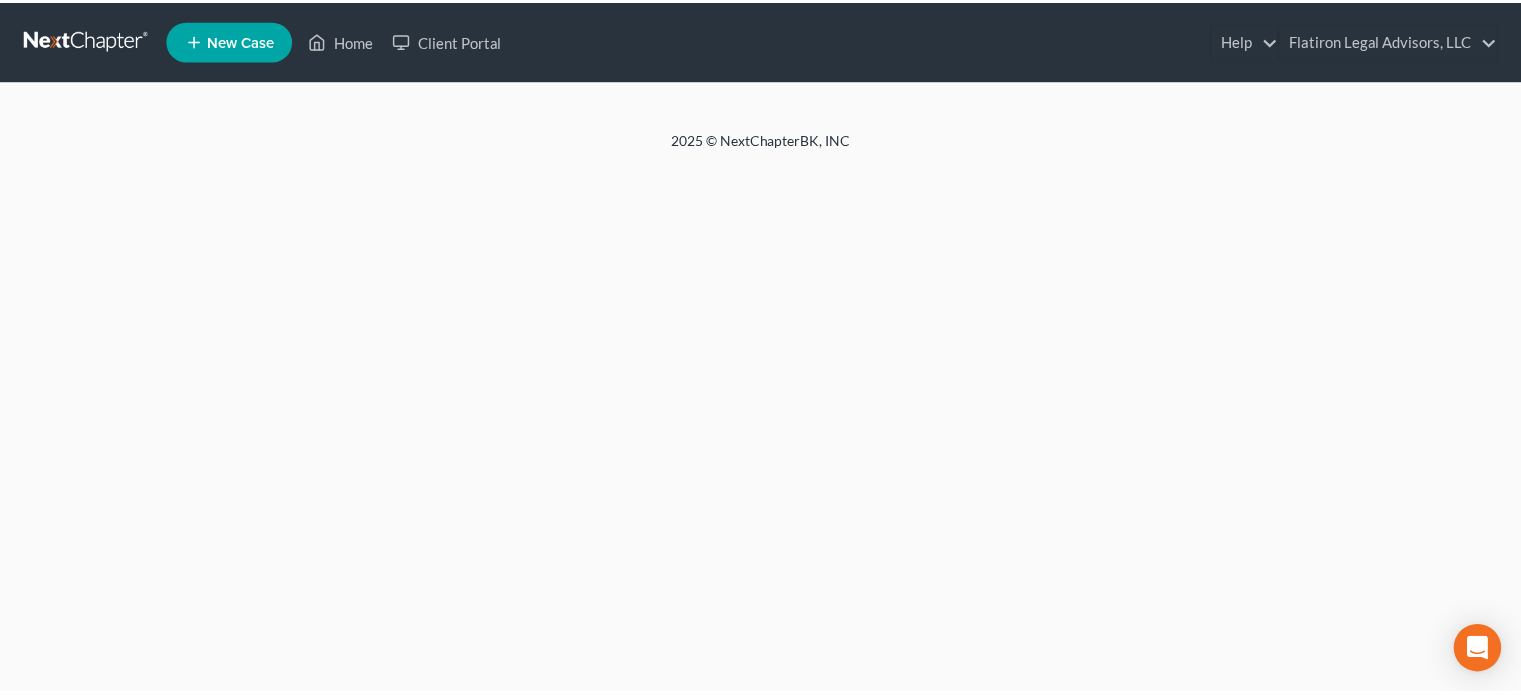 scroll, scrollTop: 0, scrollLeft: 0, axis: both 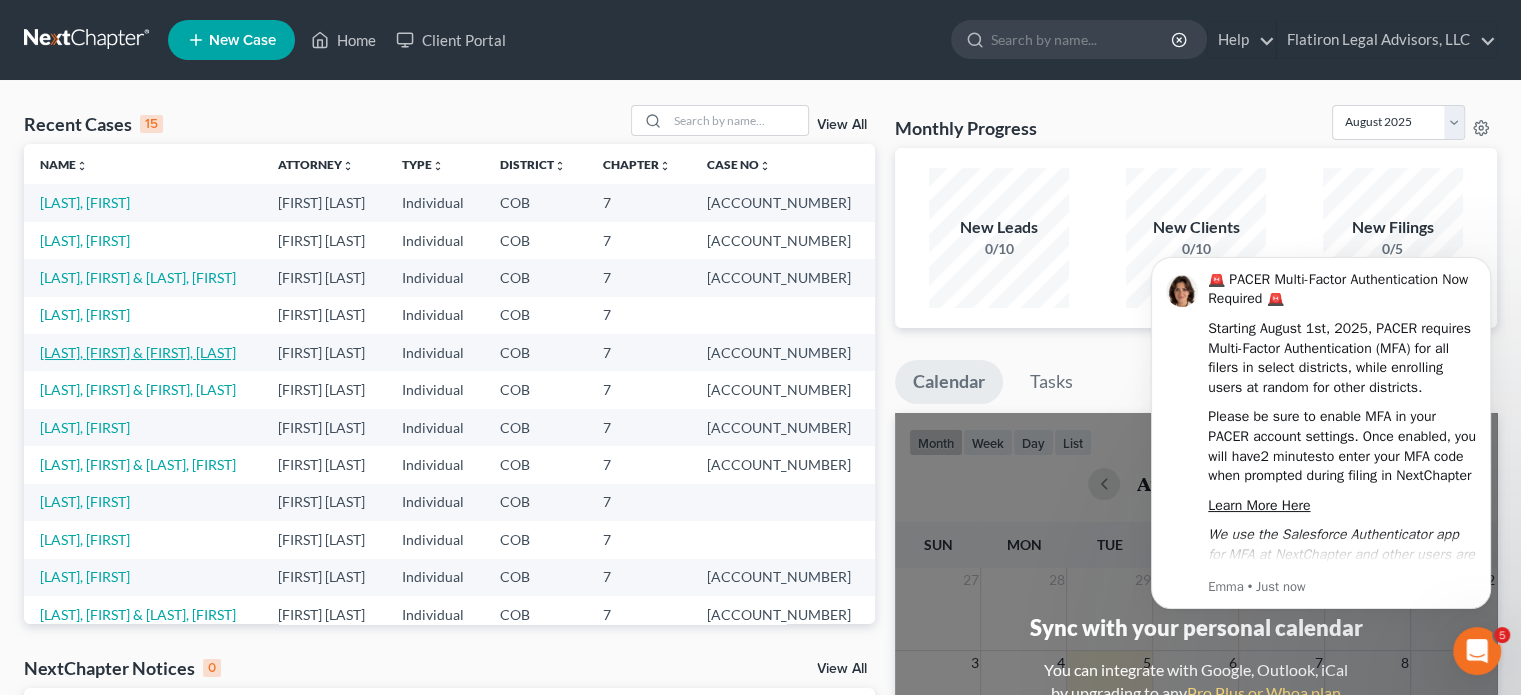 click on "[LAST], [FIRST] & [FIRST], [LAST]" at bounding box center (138, 352) 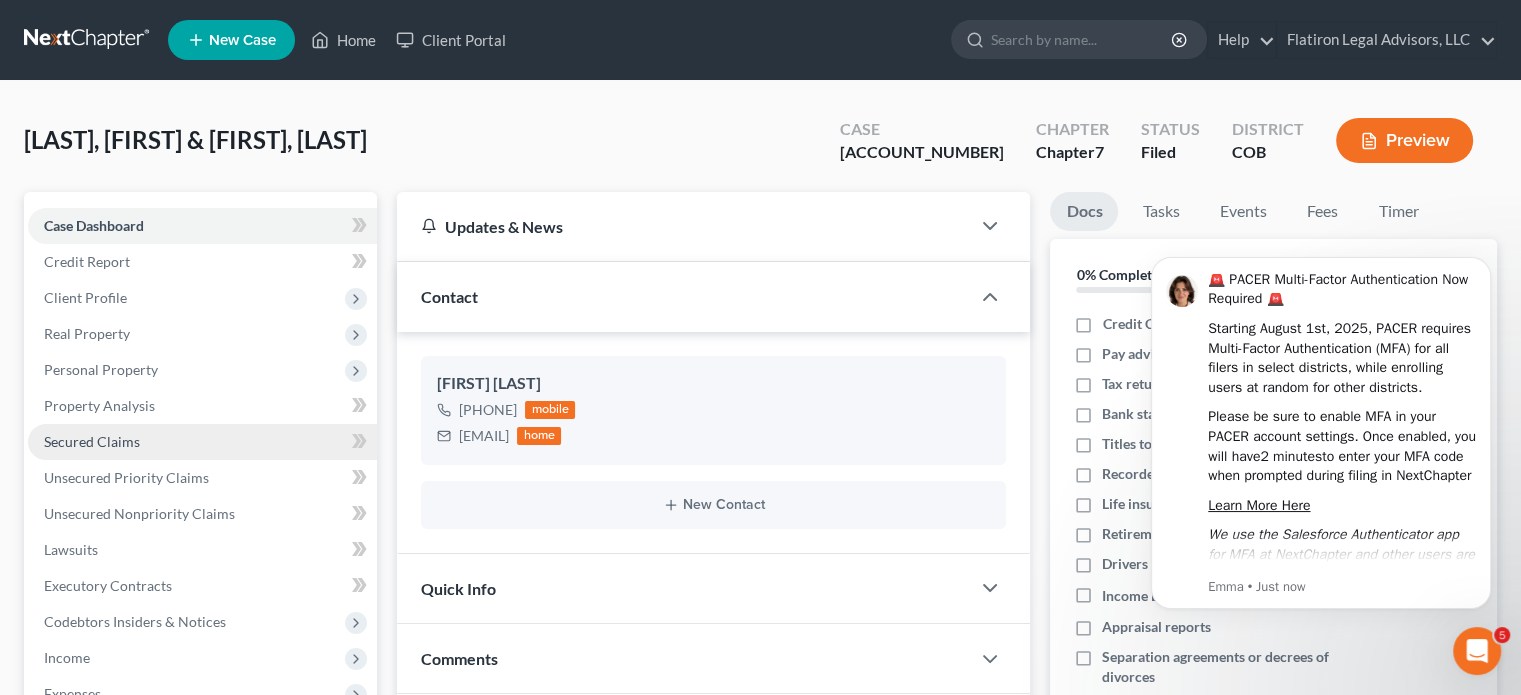 click on "Secured Claims" at bounding box center (92, 441) 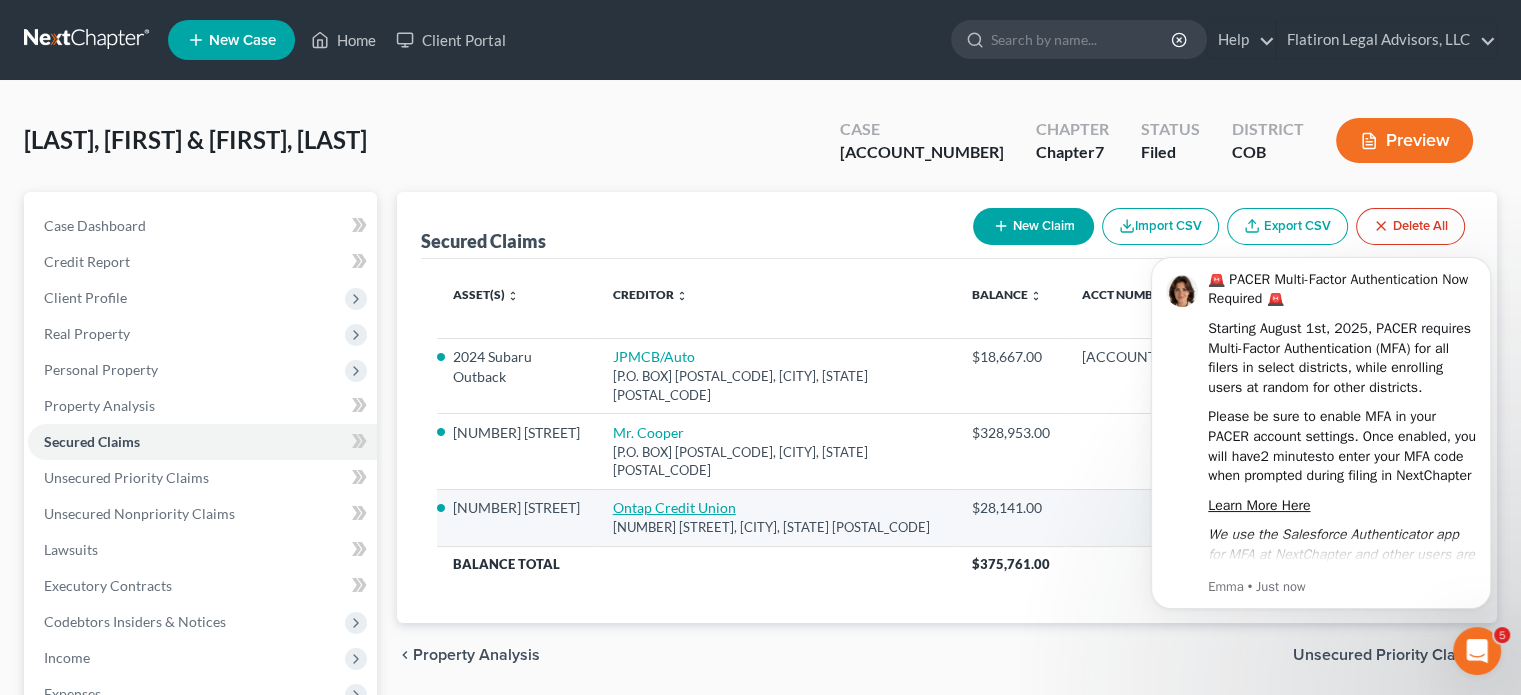 click on "Ontap Credit Union" at bounding box center [674, 507] 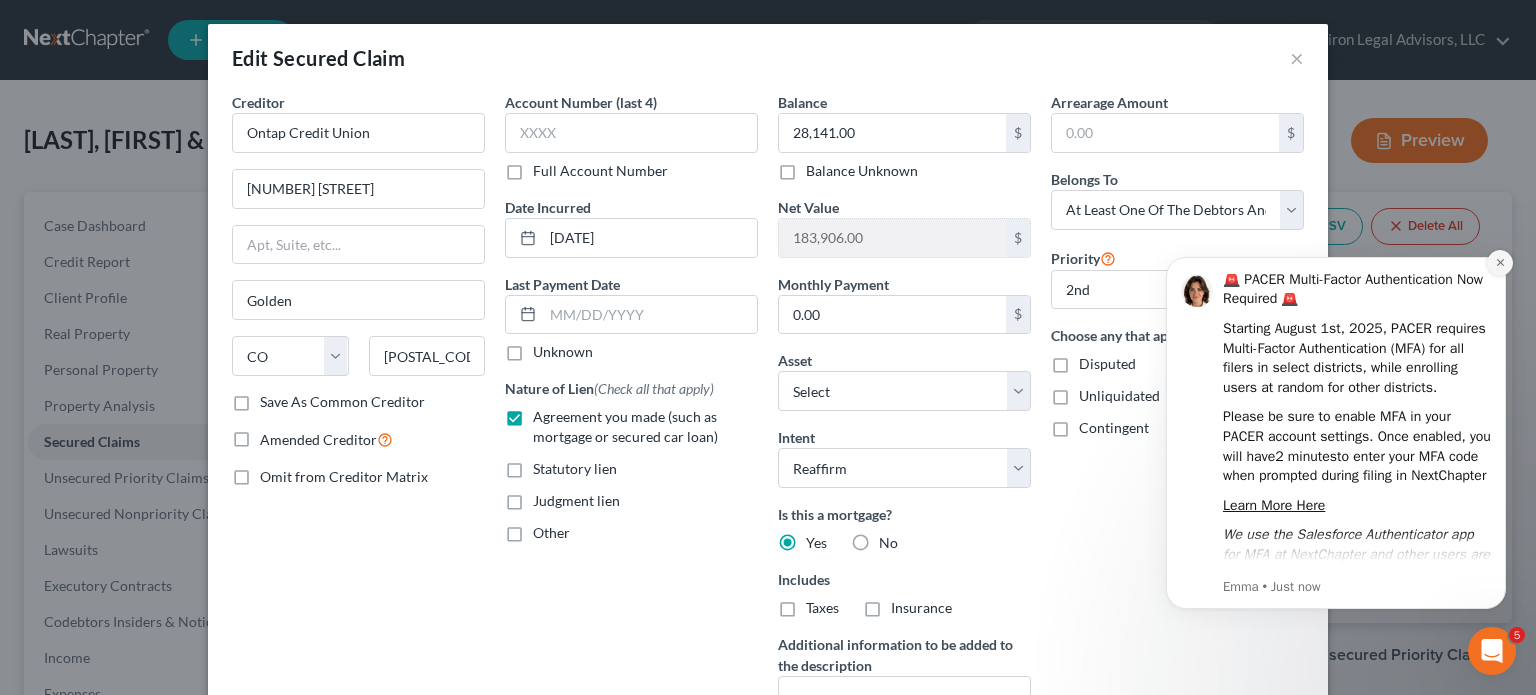 click 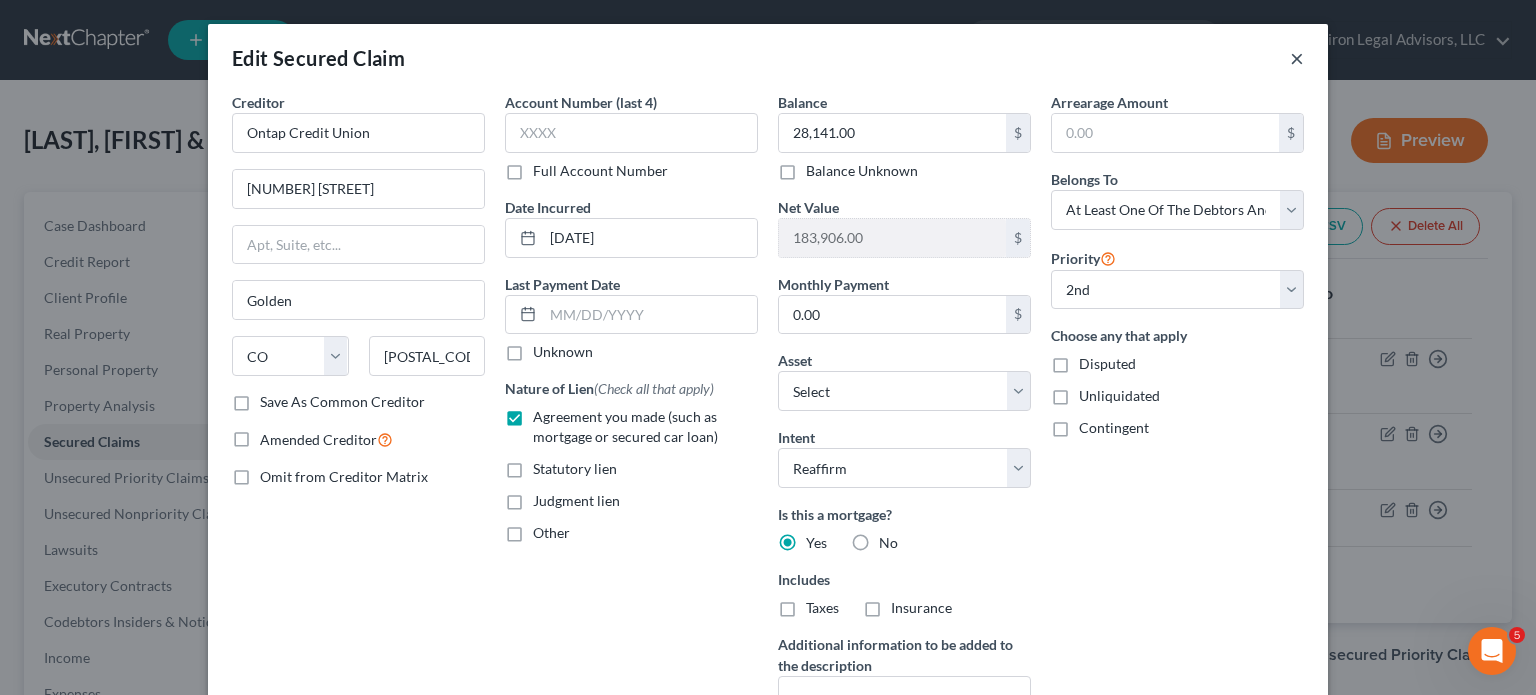 click on "×" at bounding box center (1297, 58) 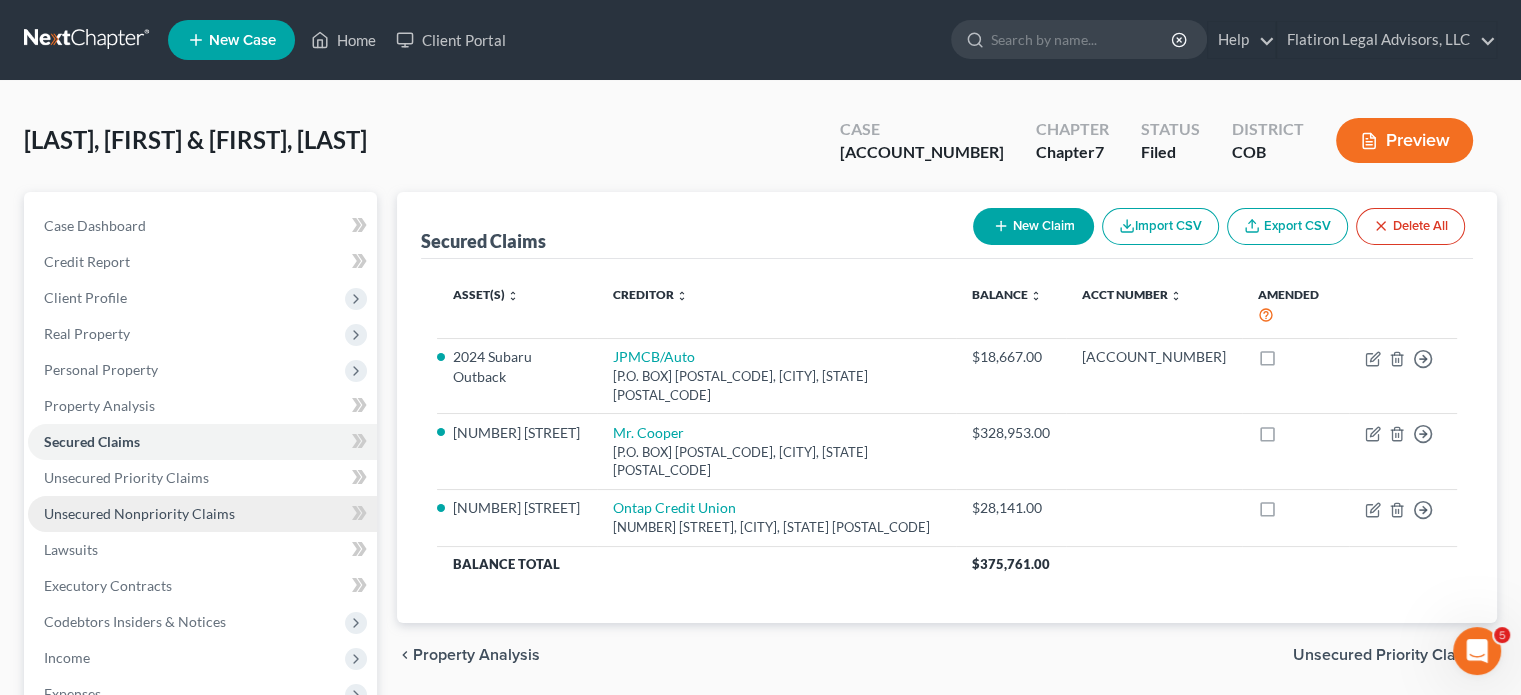 click on "Unsecured Nonpriority Claims" at bounding box center (139, 513) 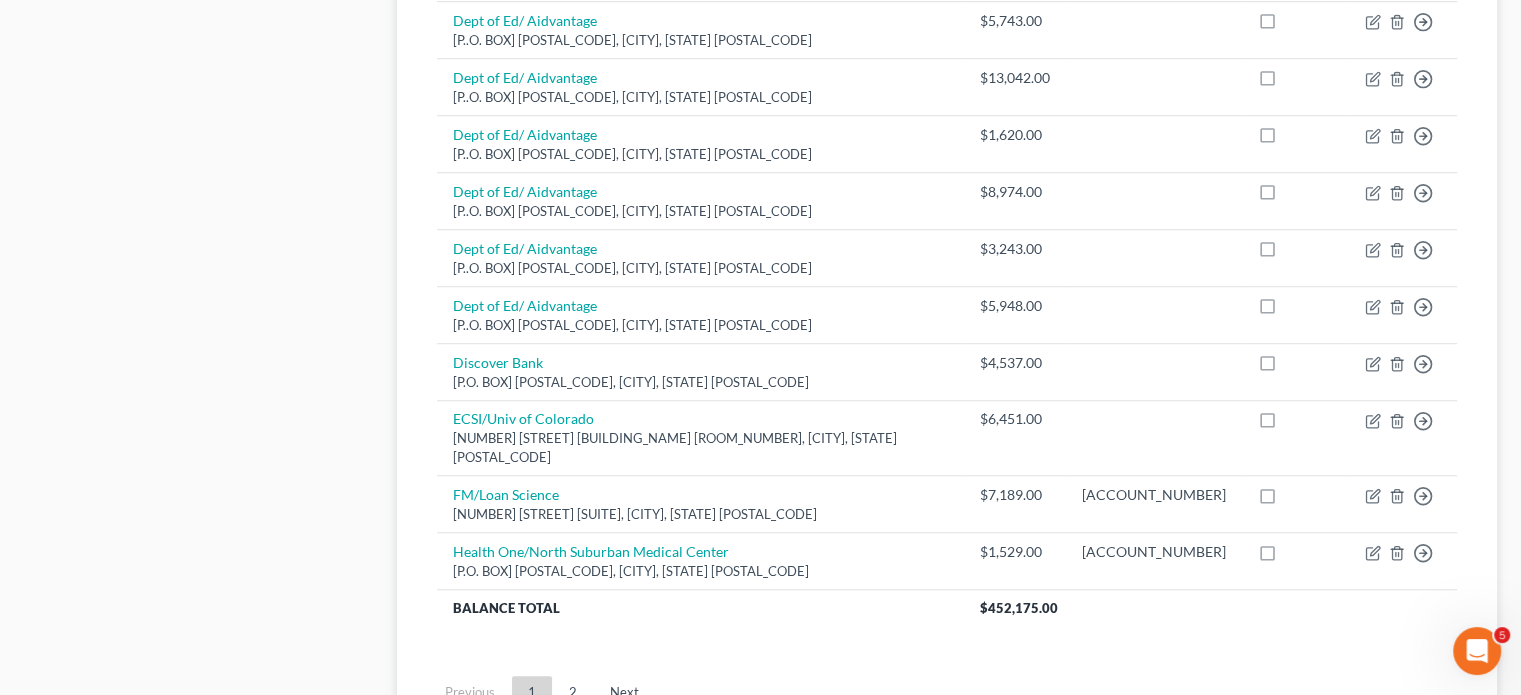 scroll, scrollTop: 1600, scrollLeft: 0, axis: vertical 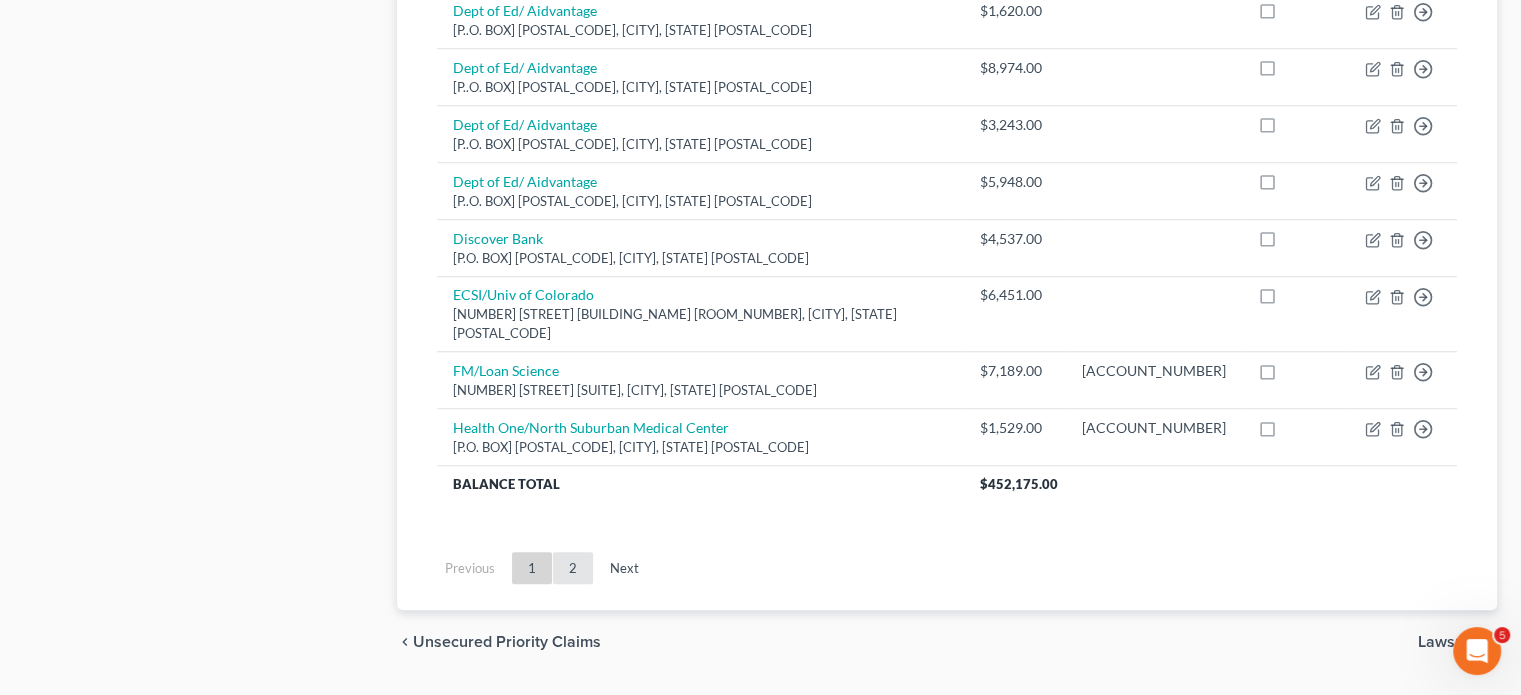 click on "2" at bounding box center [573, 568] 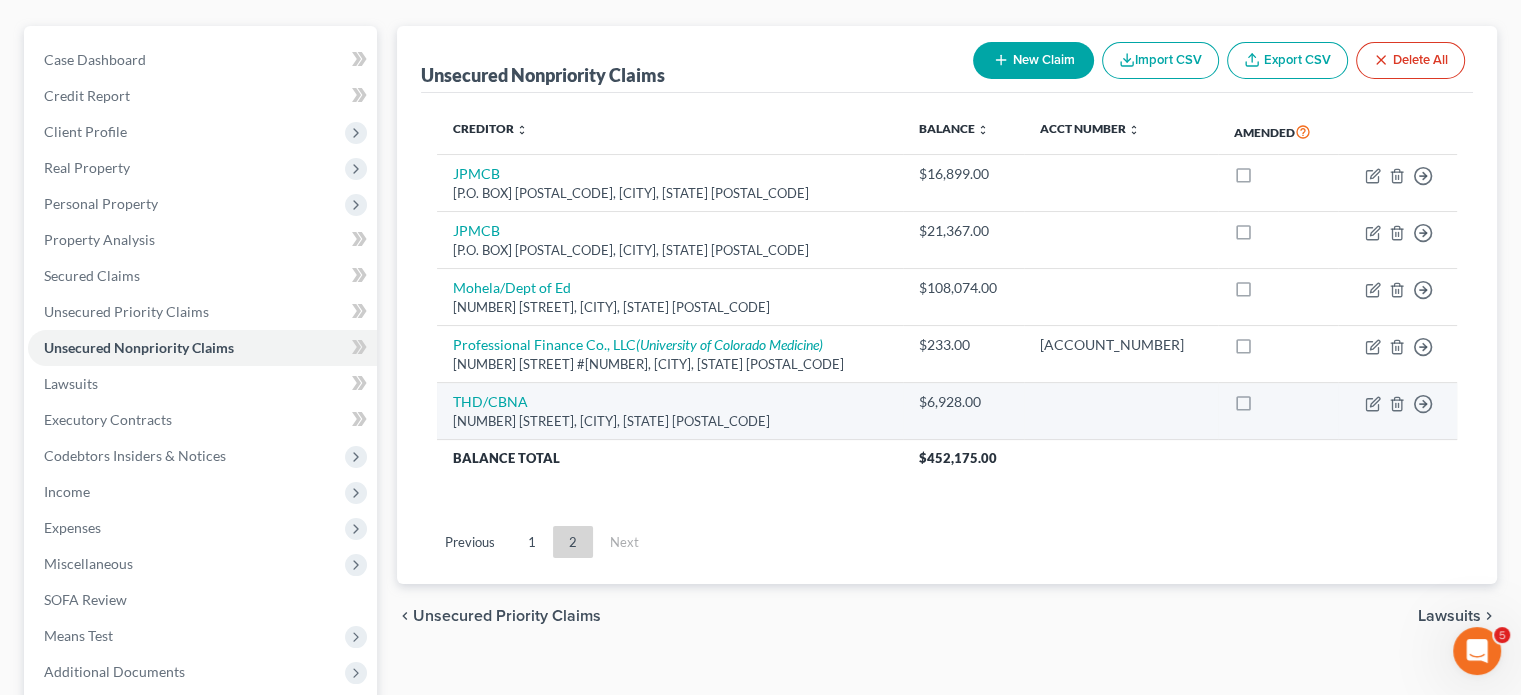 scroll, scrollTop: 266, scrollLeft: 0, axis: vertical 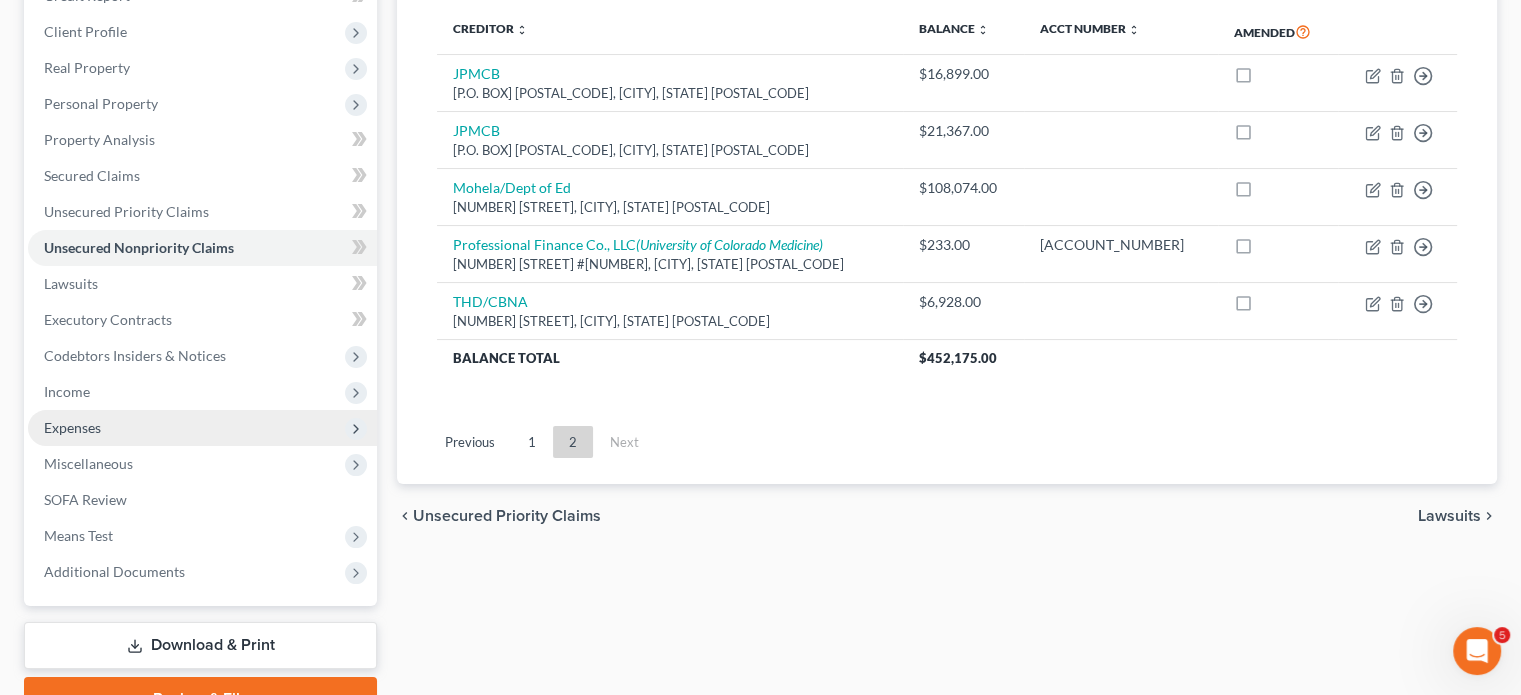 click on "Expenses" at bounding box center (202, 428) 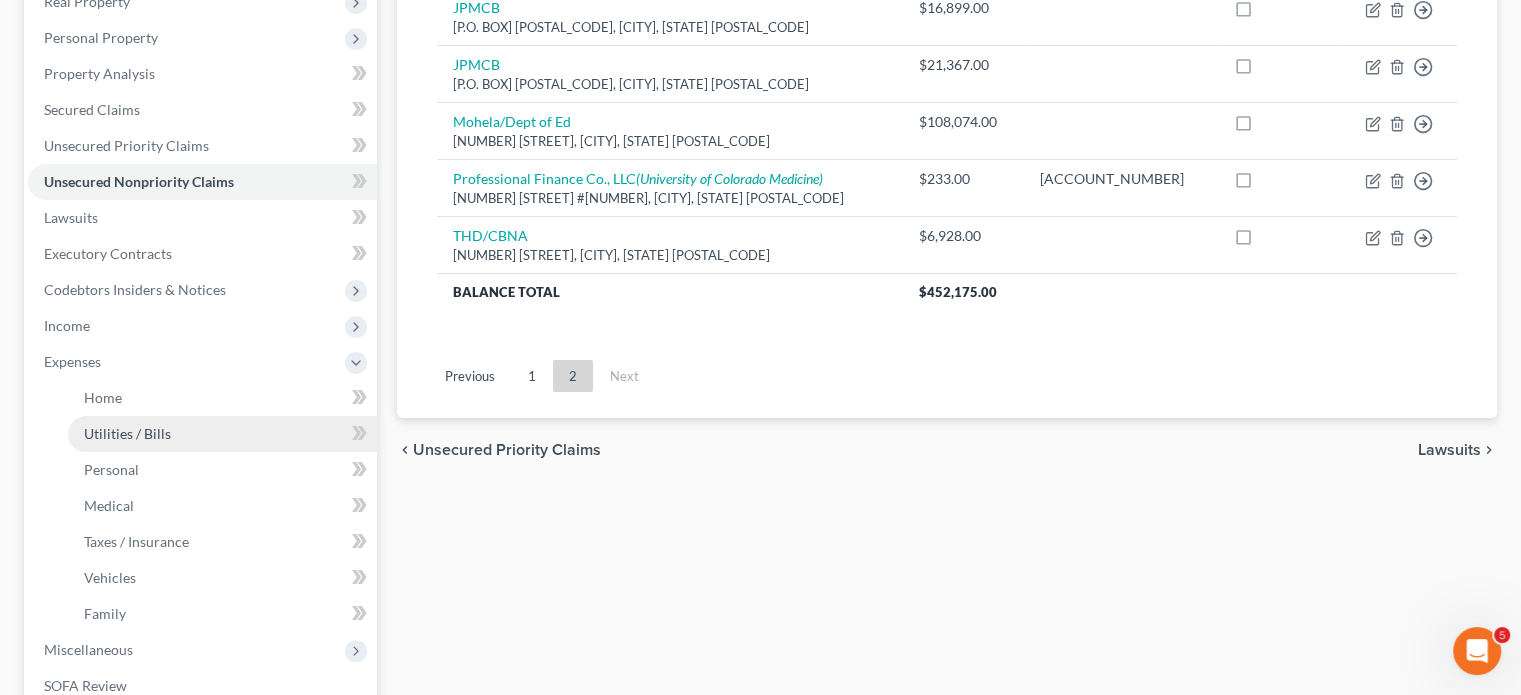 scroll, scrollTop: 366, scrollLeft: 0, axis: vertical 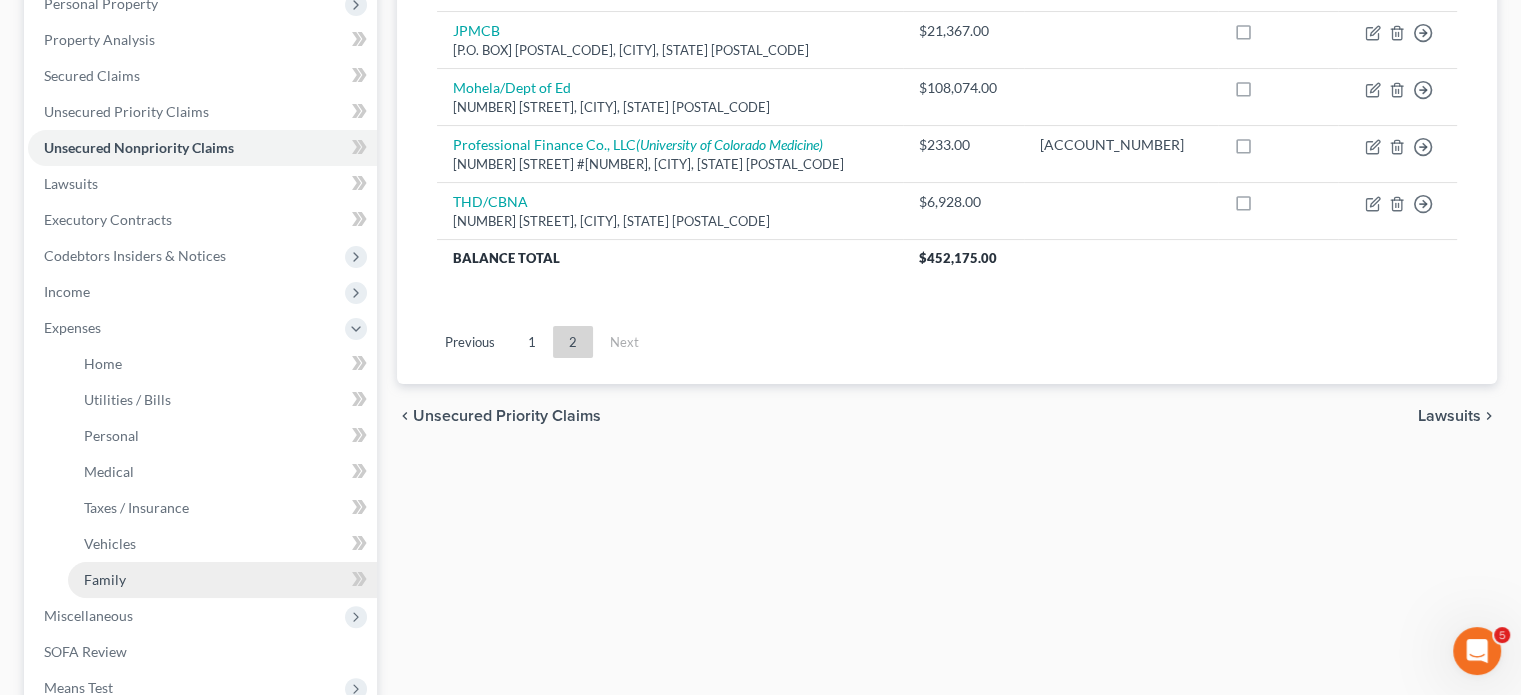 click on "Family" at bounding box center [222, 580] 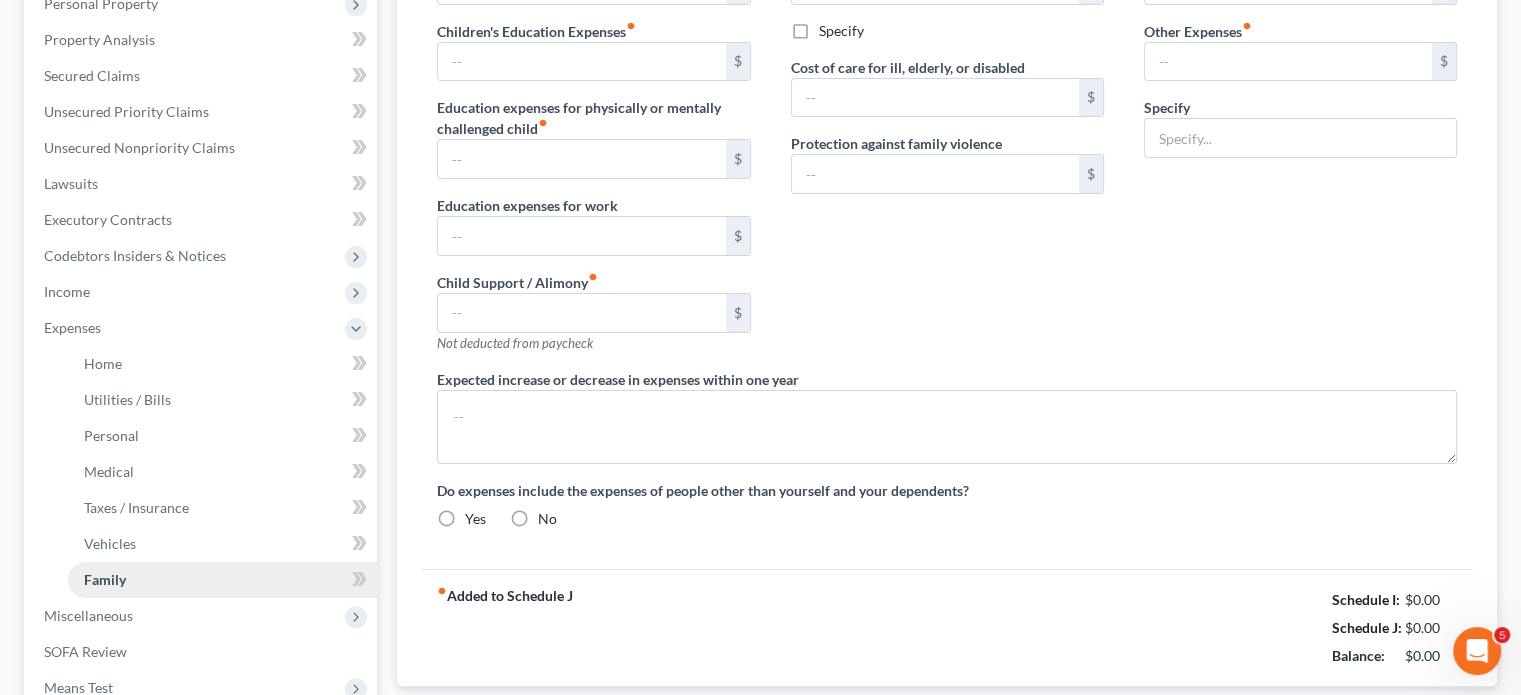 scroll, scrollTop: 284, scrollLeft: 0, axis: vertical 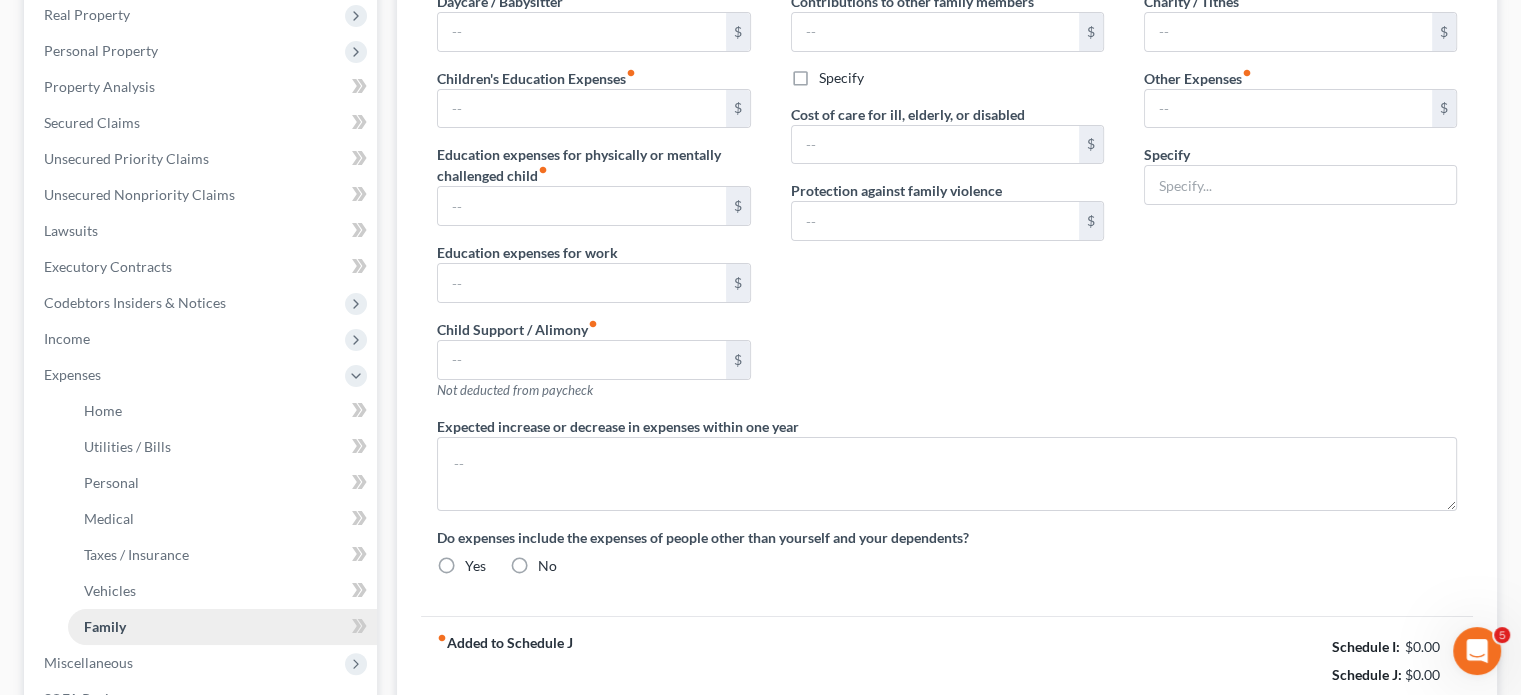 type on "775.00" 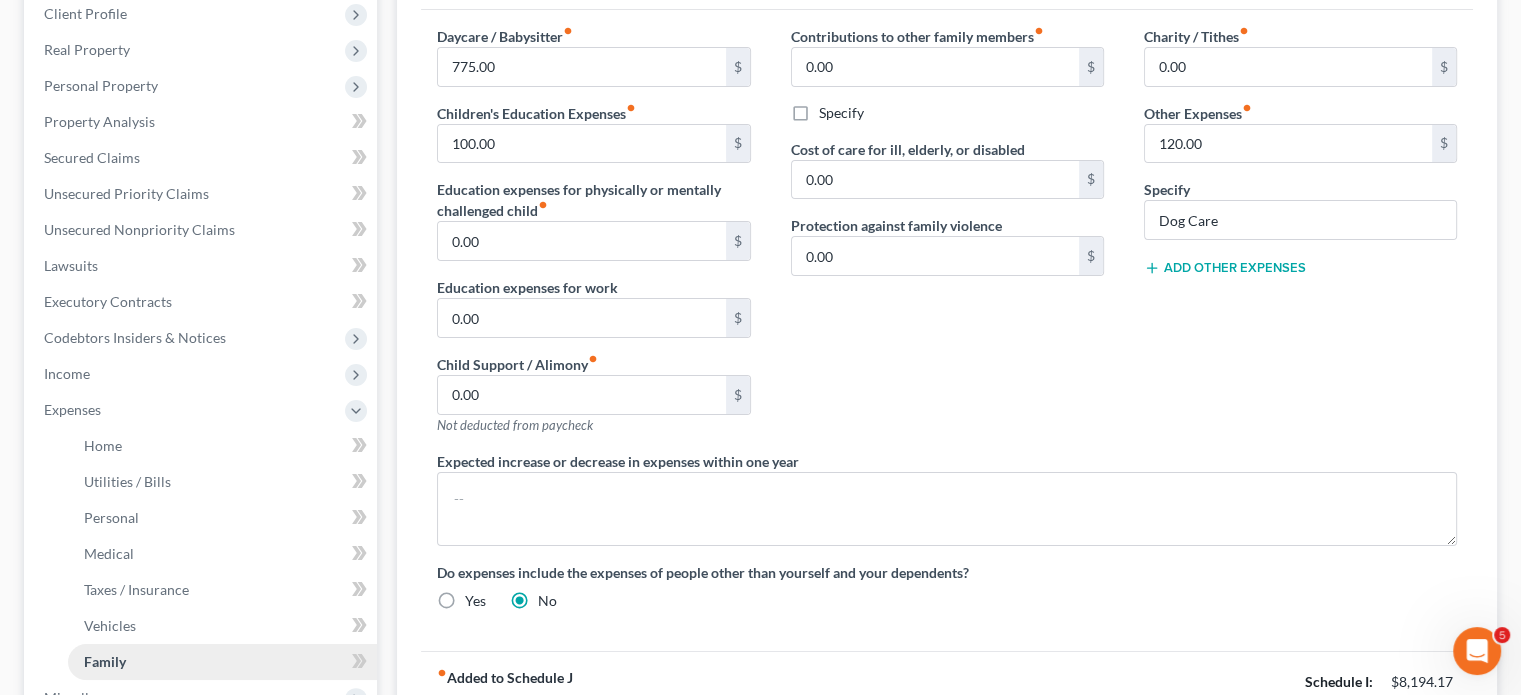scroll, scrollTop: 0, scrollLeft: 0, axis: both 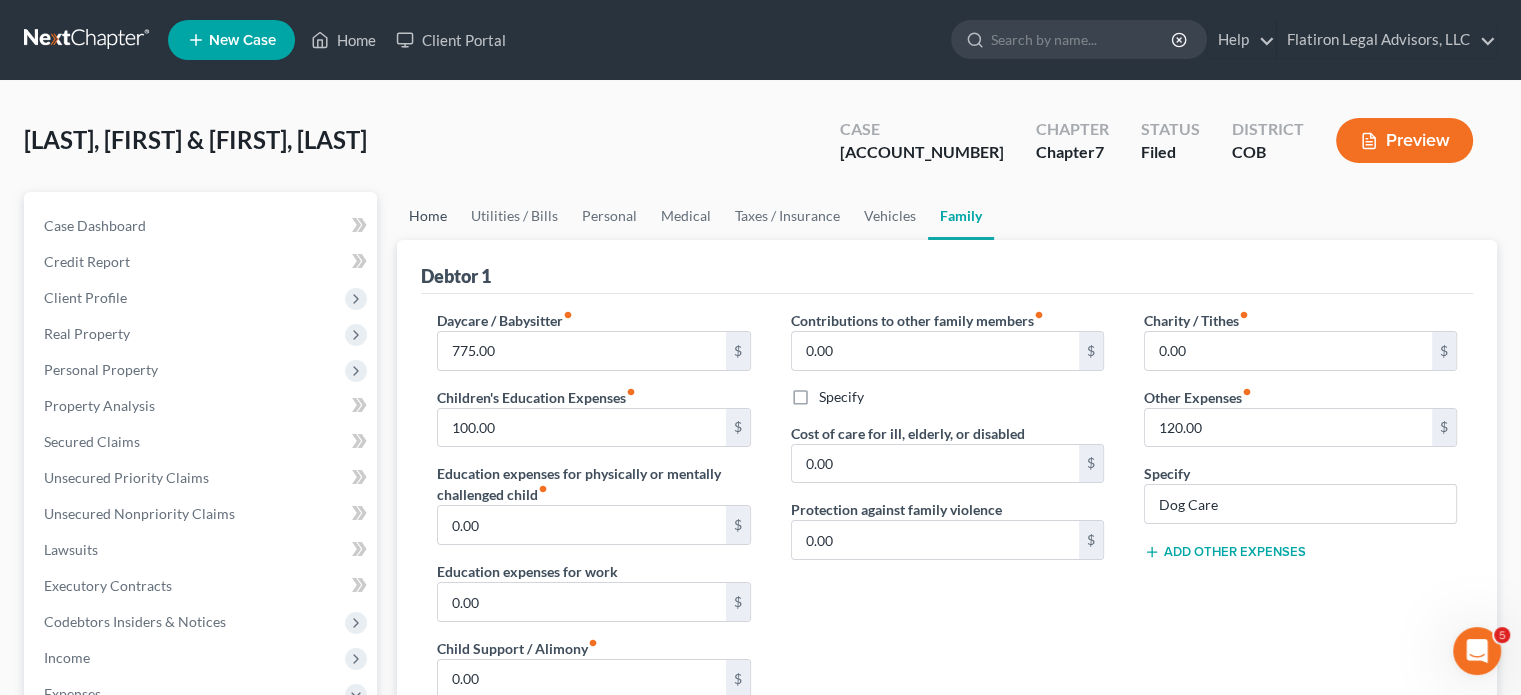 click on "Home" at bounding box center [428, 216] 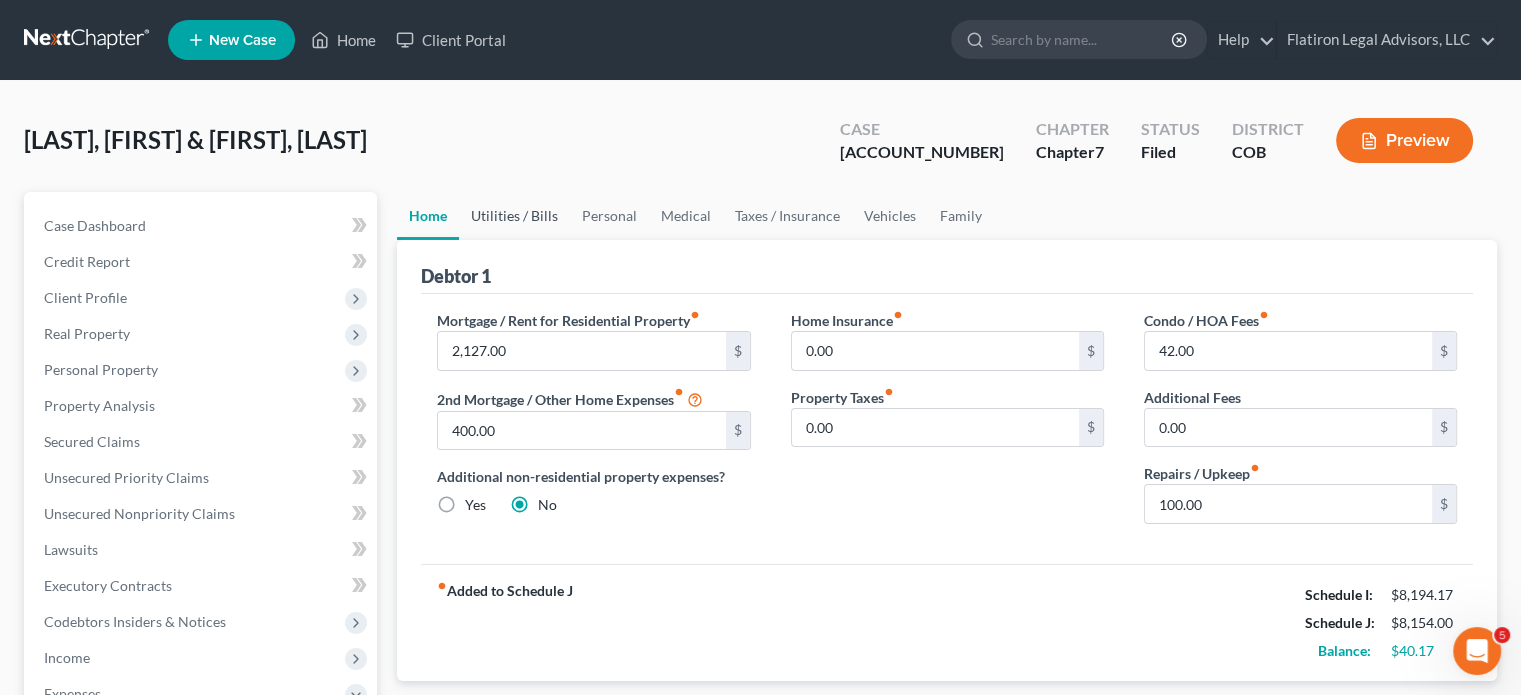 click on "Utilities / Bills" at bounding box center [514, 216] 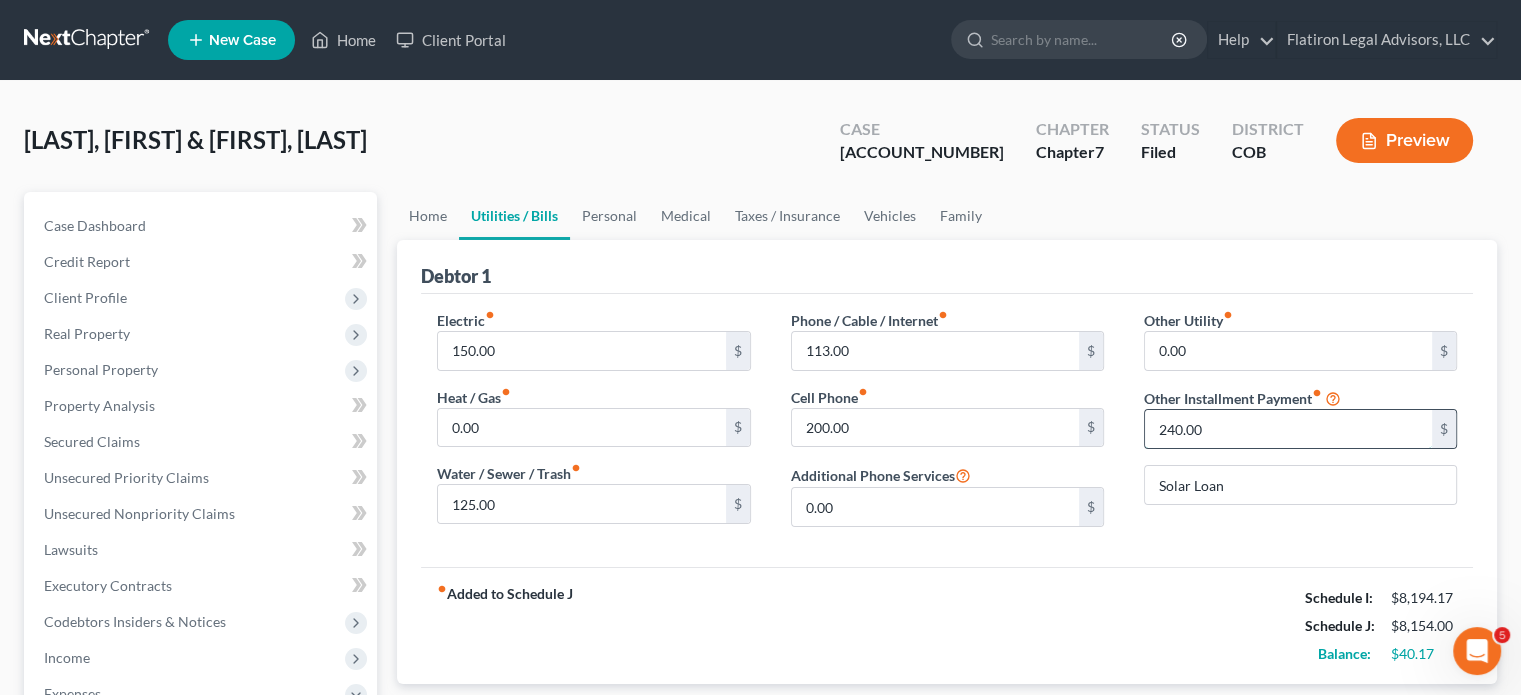 click on "240.00" at bounding box center (1288, 429) 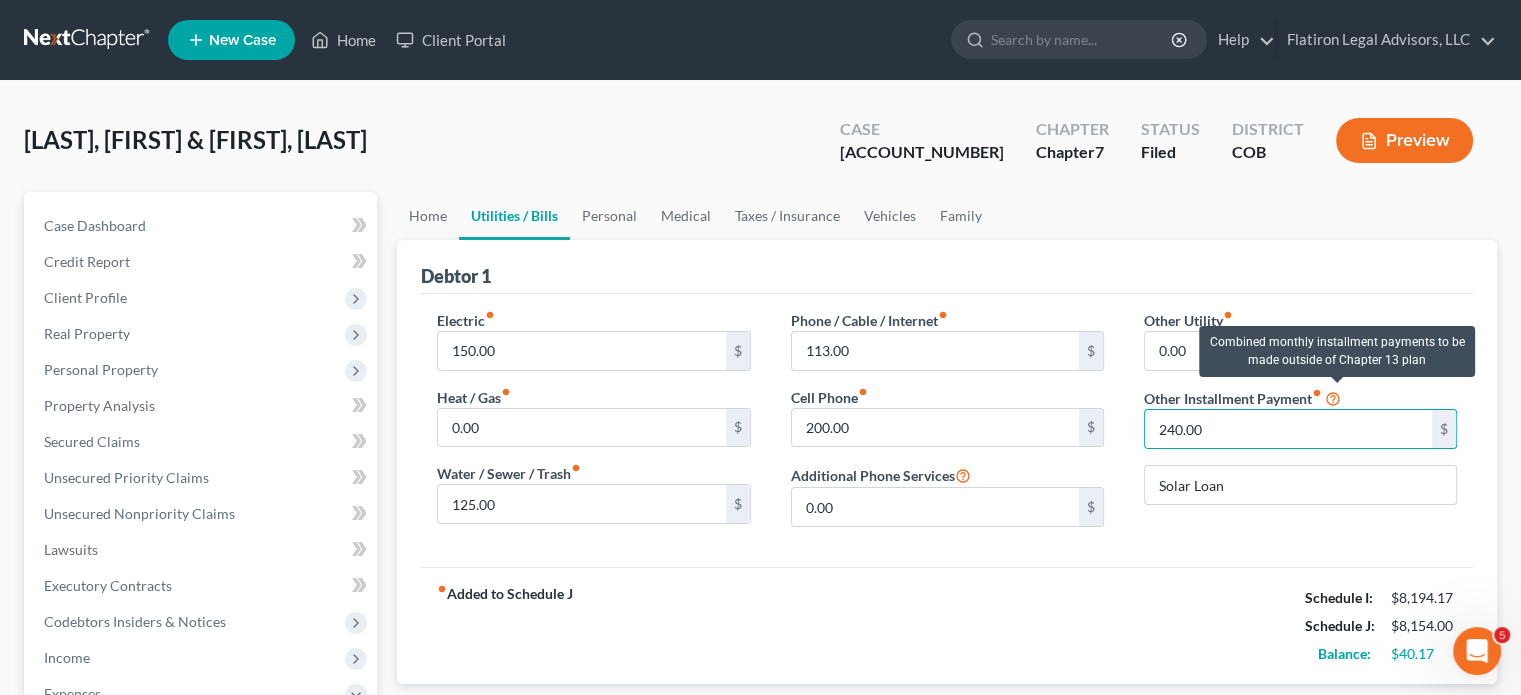 click at bounding box center (1333, 397) 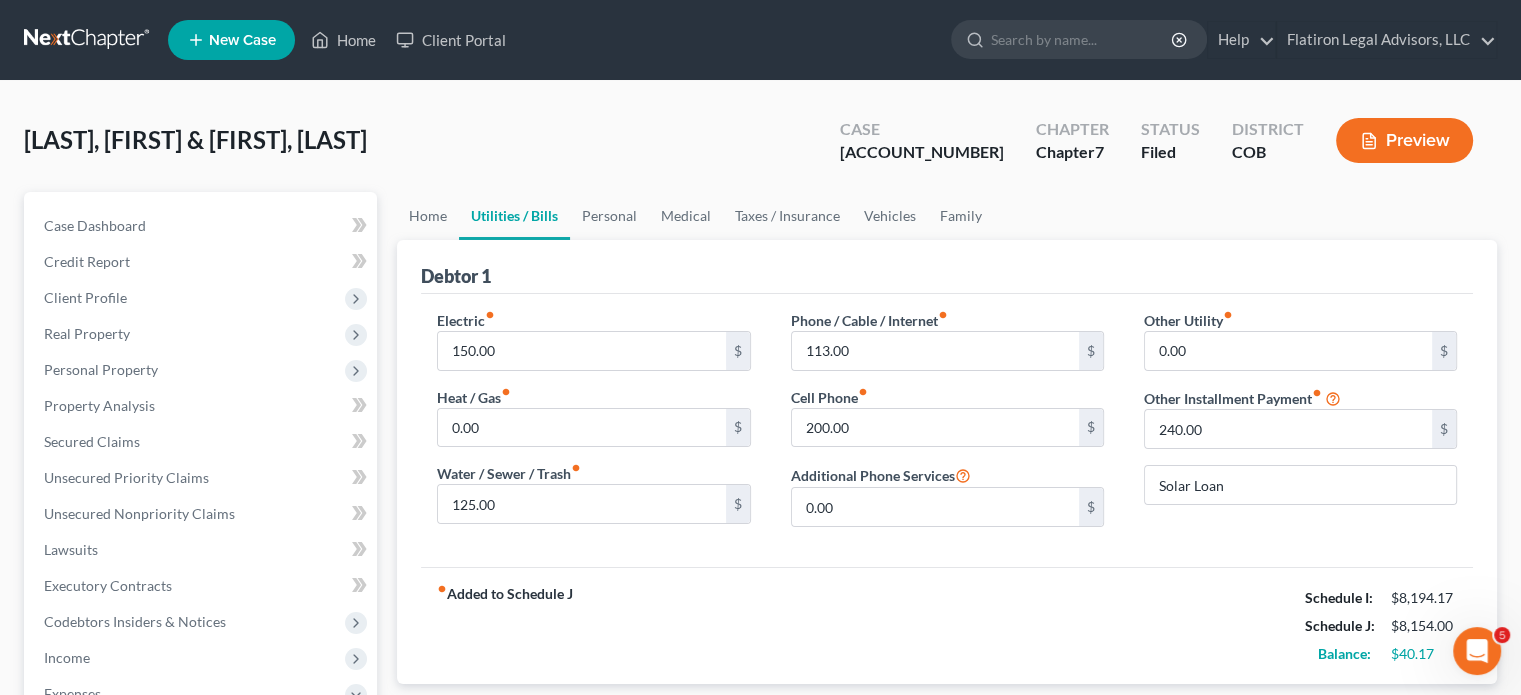 click on "Other Installment Payment  fiber_manual_record" at bounding box center [1233, 398] 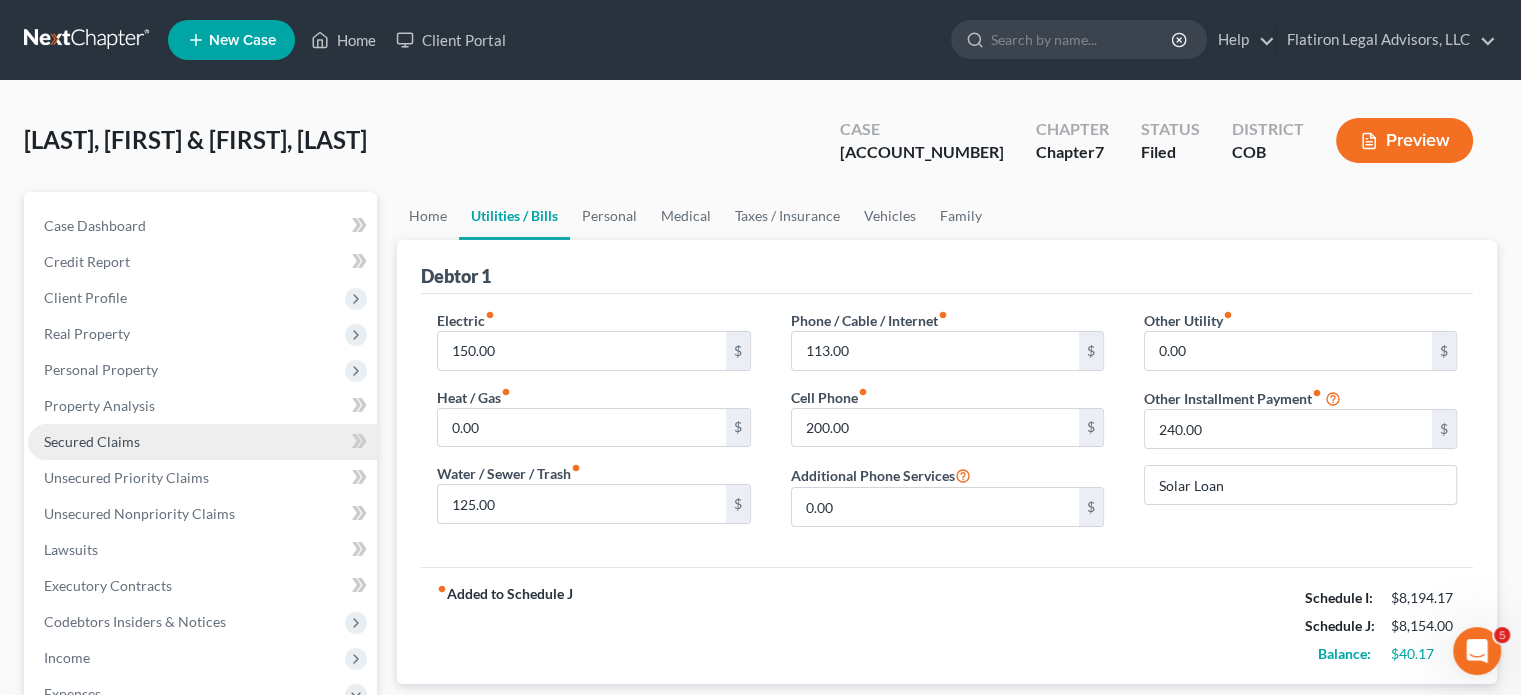 click on "Secured Claims" at bounding box center (202, 442) 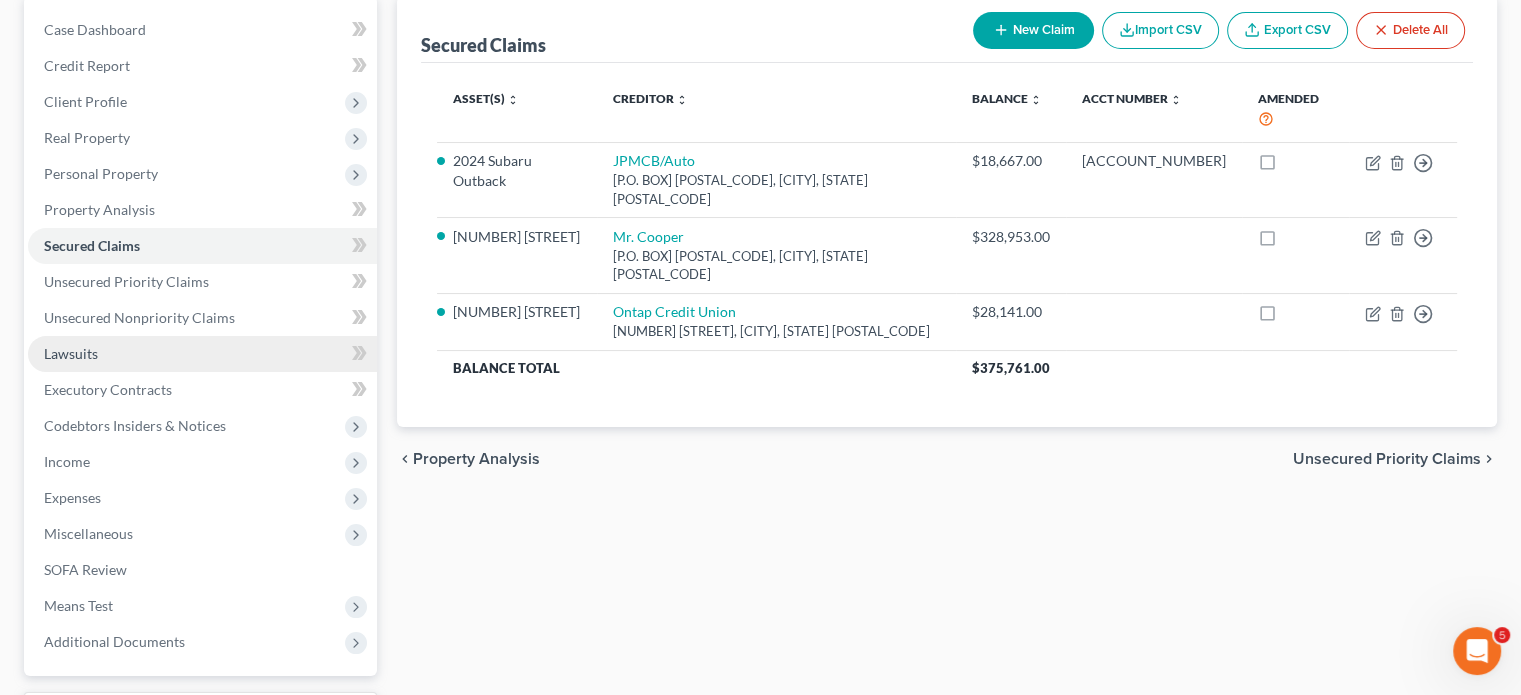 scroll, scrollTop: 200, scrollLeft: 0, axis: vertical 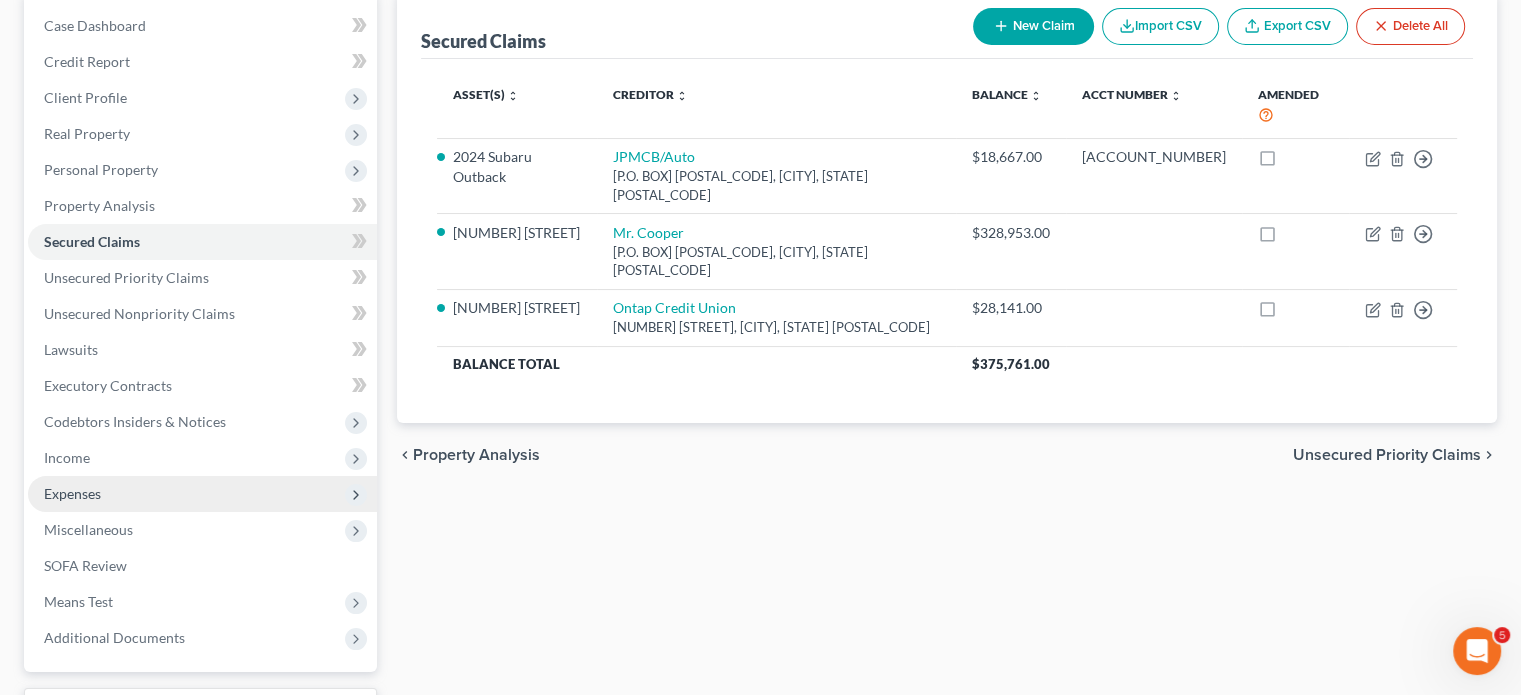 click on "Expenses" at bounding box center [202, 494] 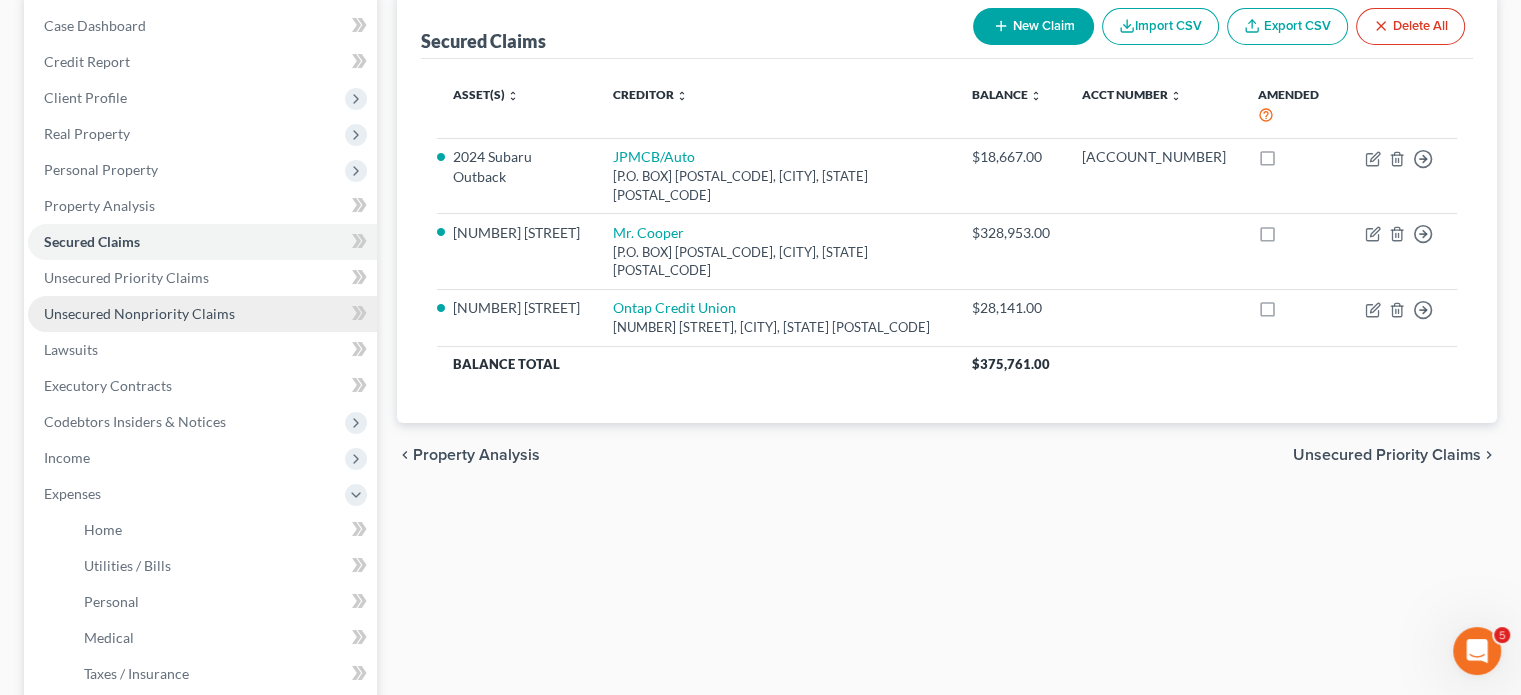 click on "Unsecured Nonpriority Claims" at bounding box center (139, 313) 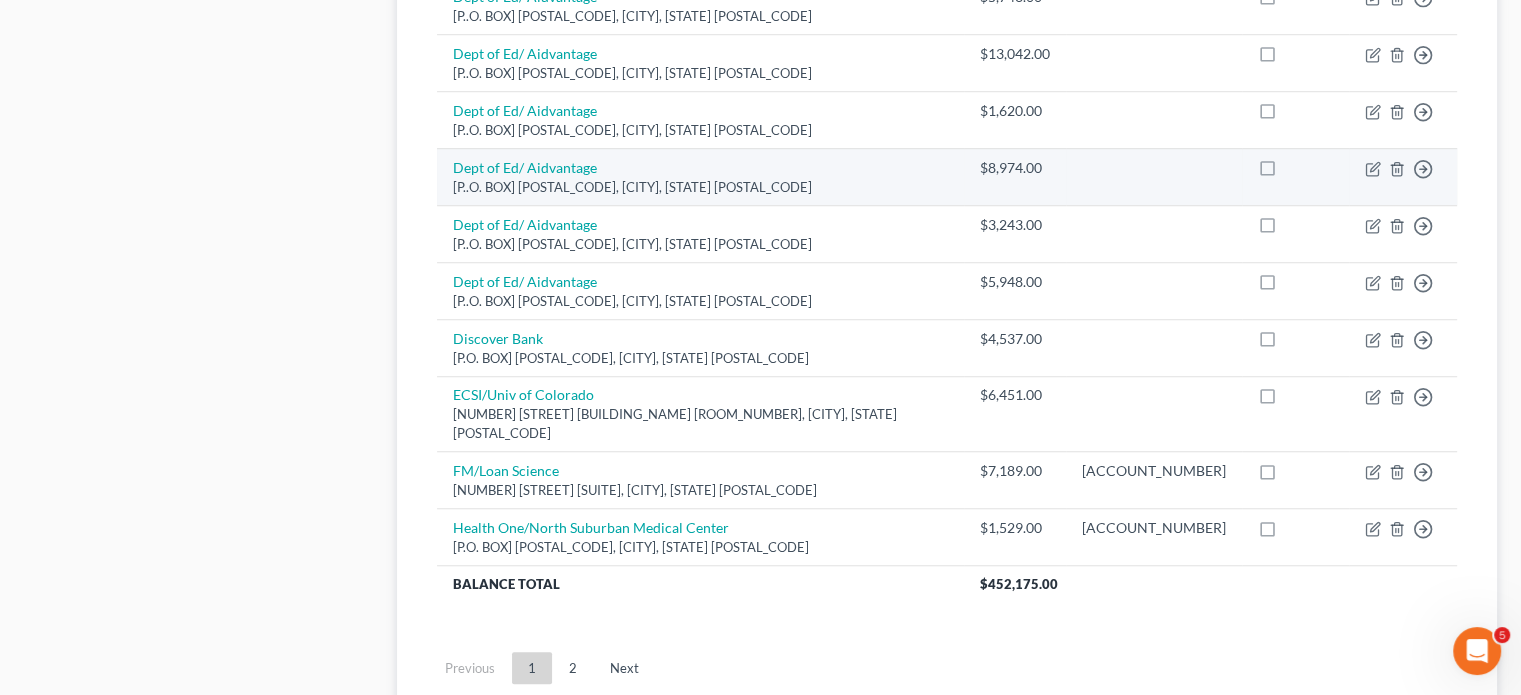 scroll, scrollTop: 1612, scrollLeft: 0, axis: vertical 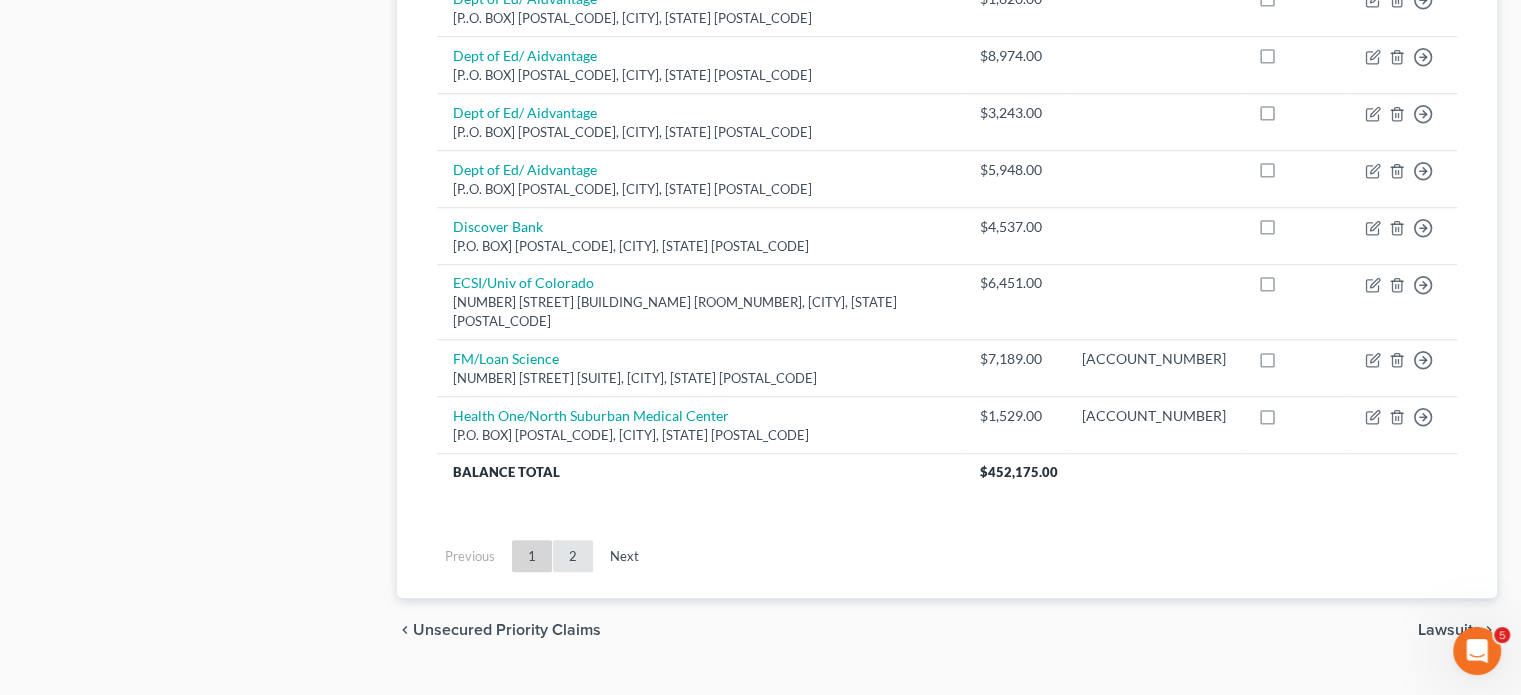 click on "2" at bounding box center (573, 556) 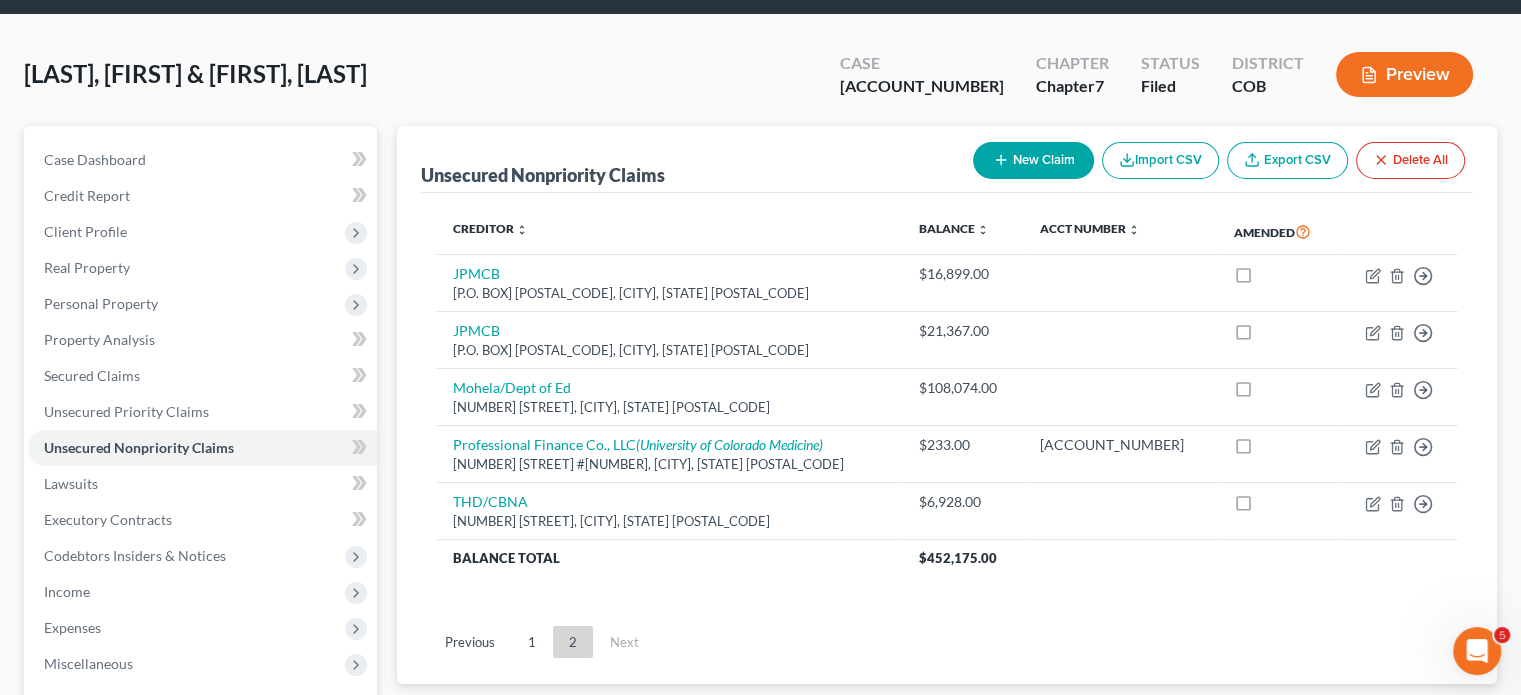scroll, scrollTop: 0, scrollLeft: 0, axis: both 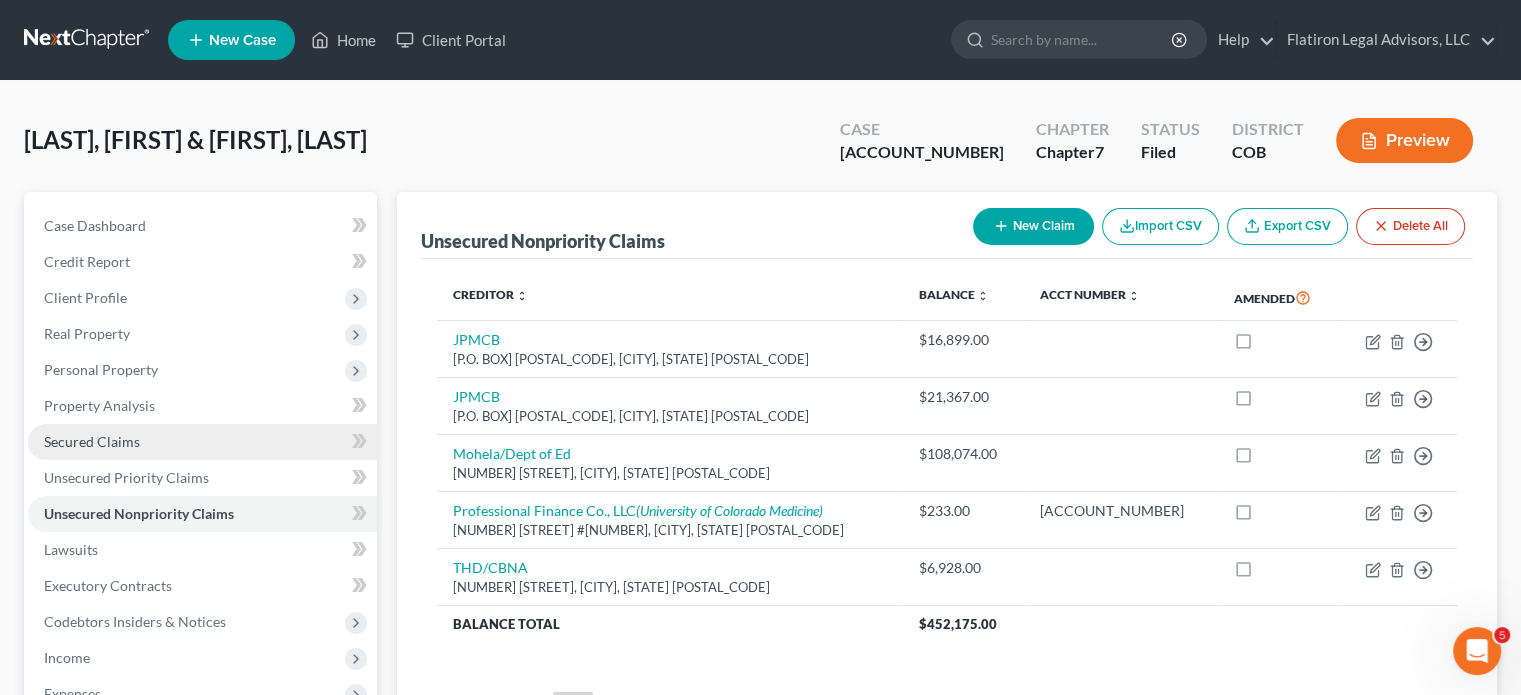 click on "Secured Claims" at bounding box center [92, 441] 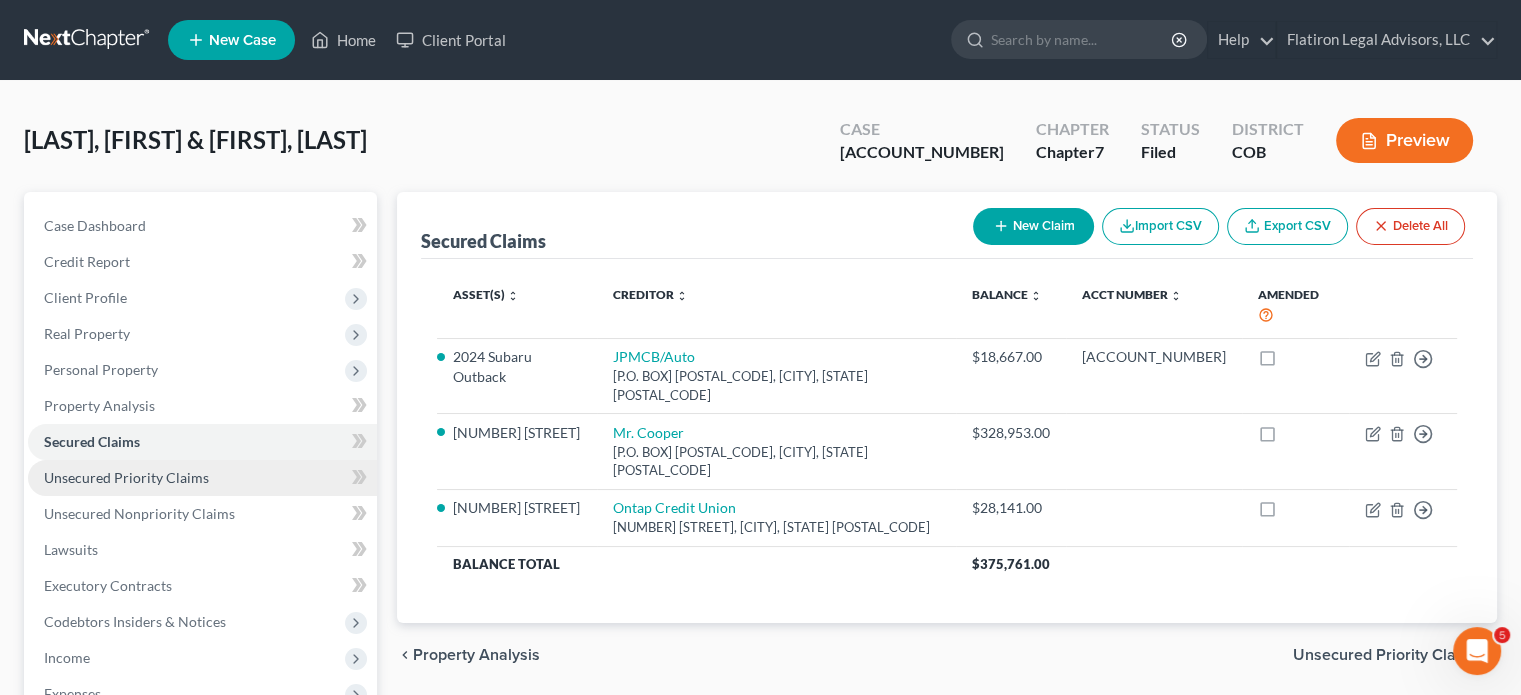 click on "Unsecured Priority Claims" at bounding box center (202, 478) 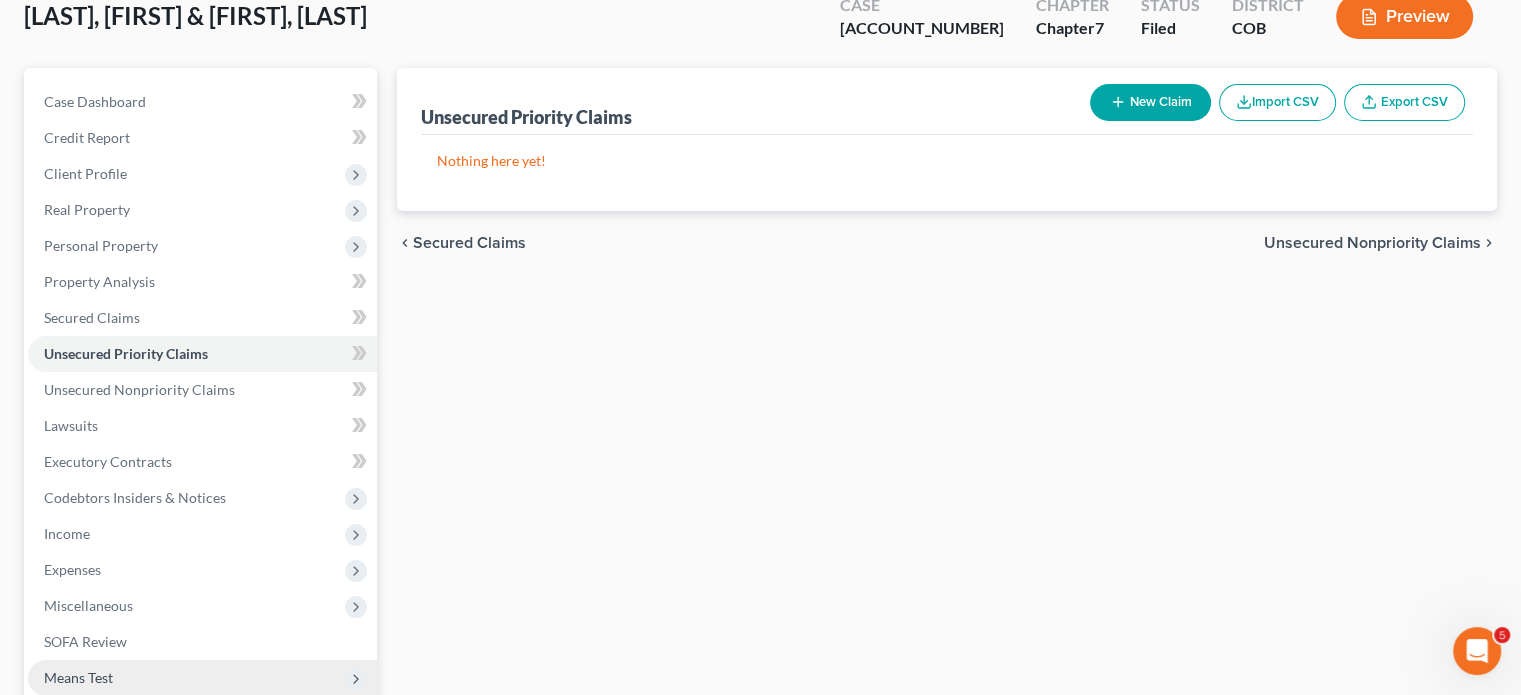 scroll, scrollTop: 100, scrollLeft: 0, axis: vertical 